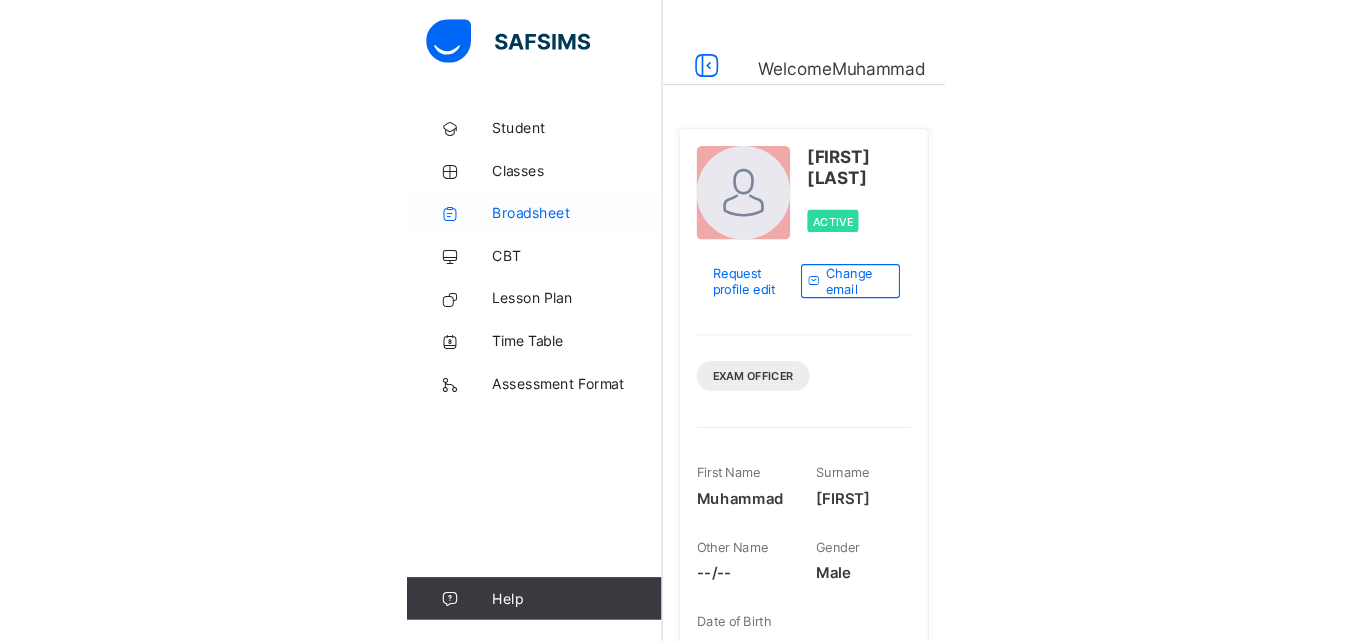 scroll, scrollTop: 0, scrollLeft: 0, axis: both 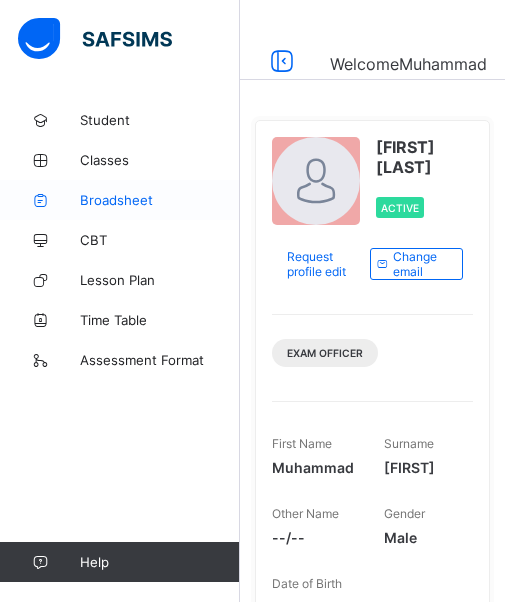 click on "Broadsheet" at bounding box center [160, 200] 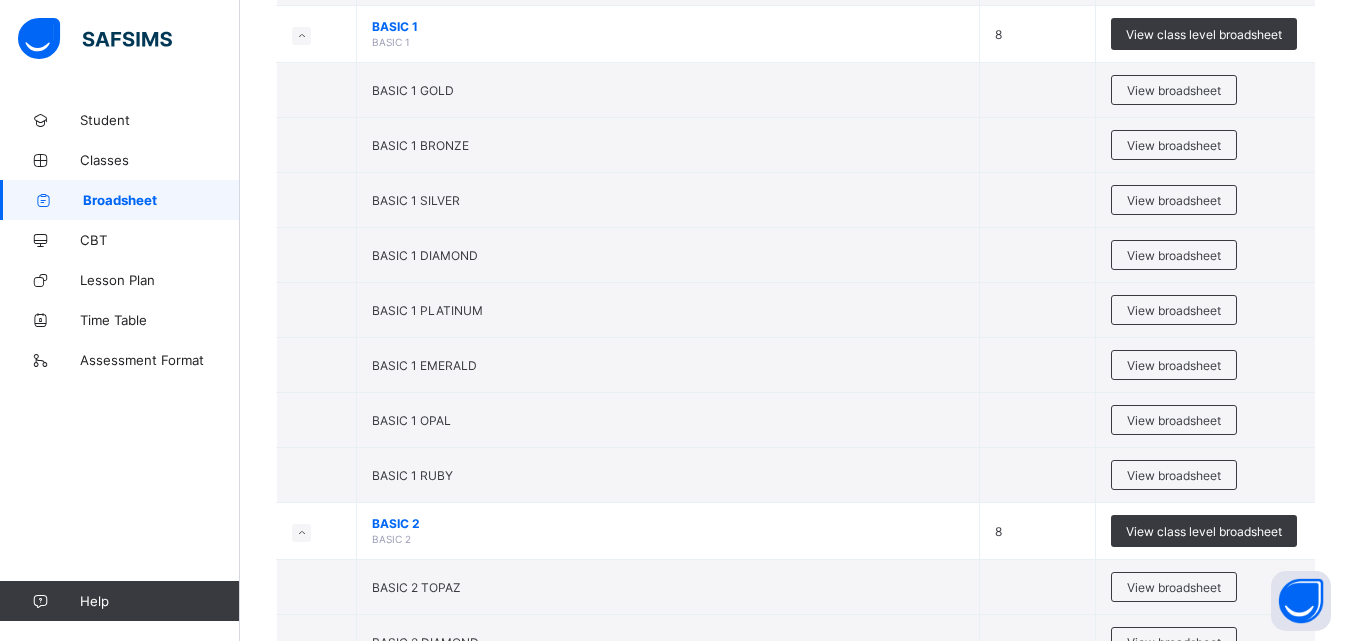 scroll, scrollTop: 2280, scrollLeft: 0, axis: vertical 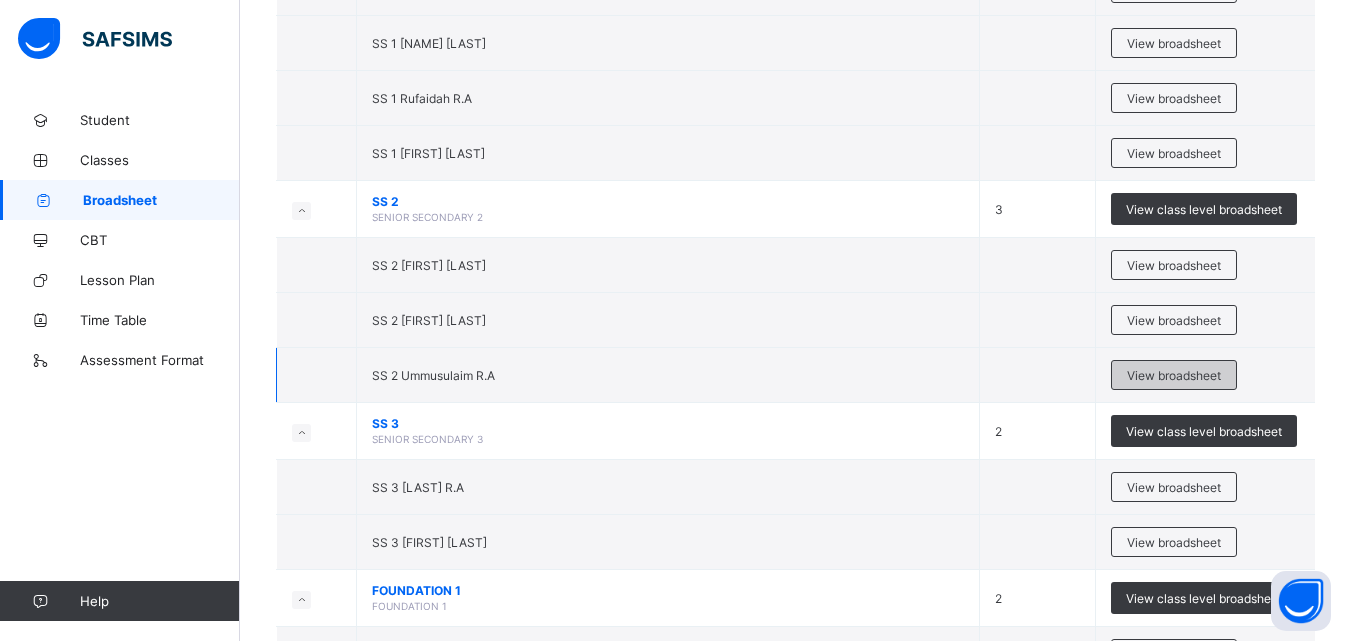 click on "View broadsheet" at bounding box center (1174, 375) 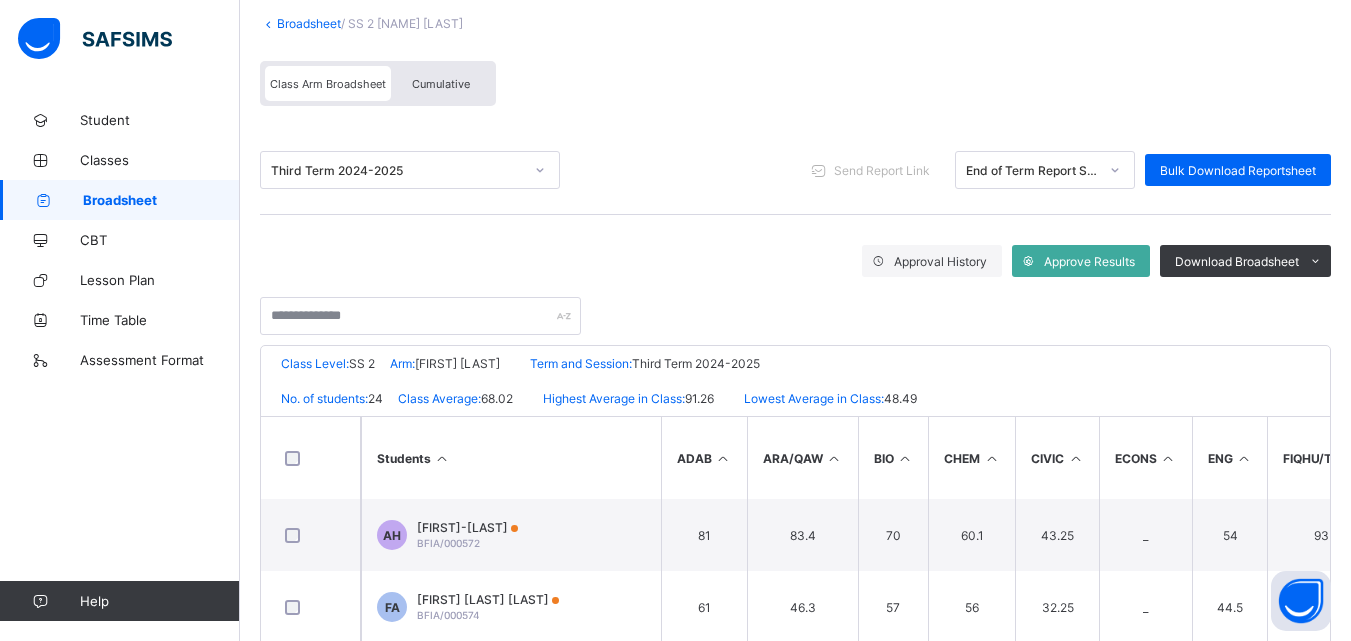 scroll, scrollTop: 200, scrollLeft: 0, axis: vertical 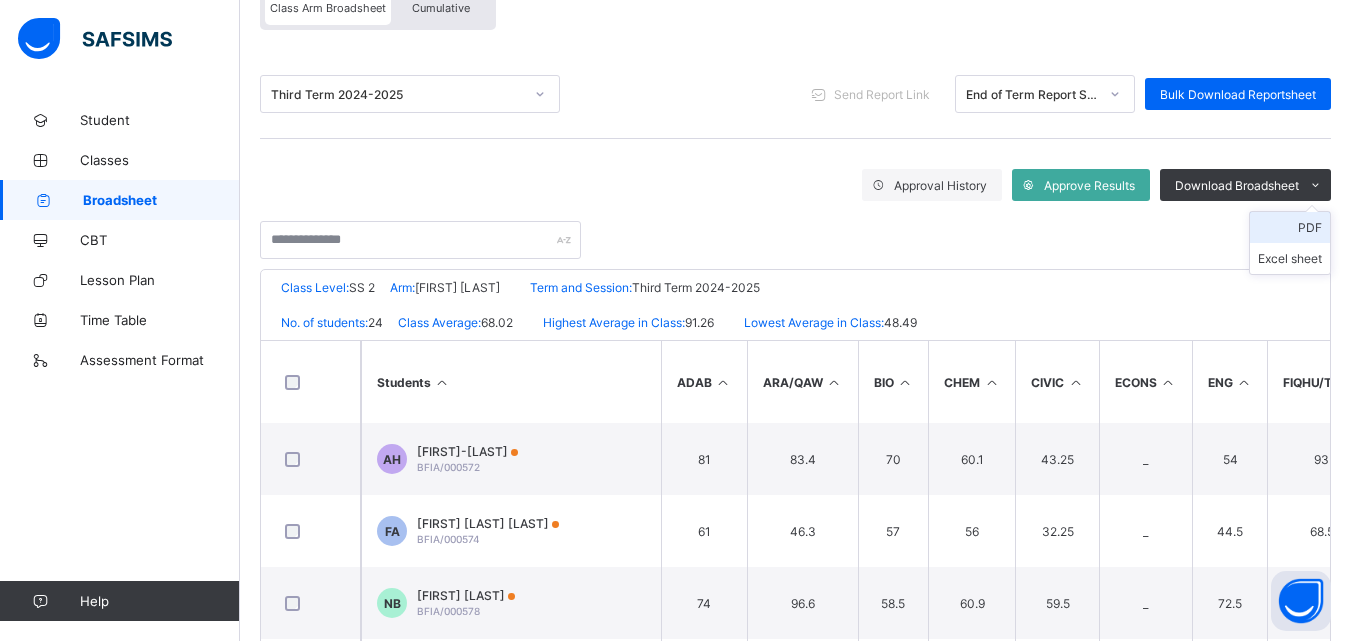 click on "PDF" at bounding box center [1290, 227] 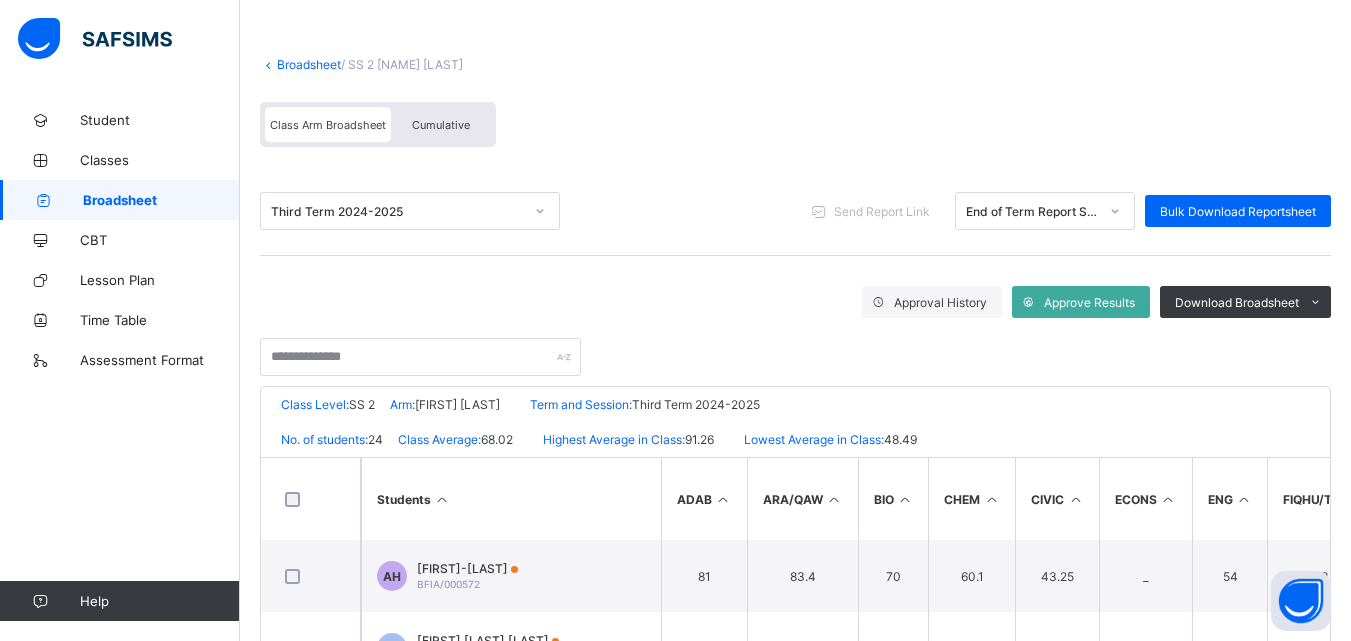 scroll, scrollTop: 0, scrollLeft: 0, axis: both 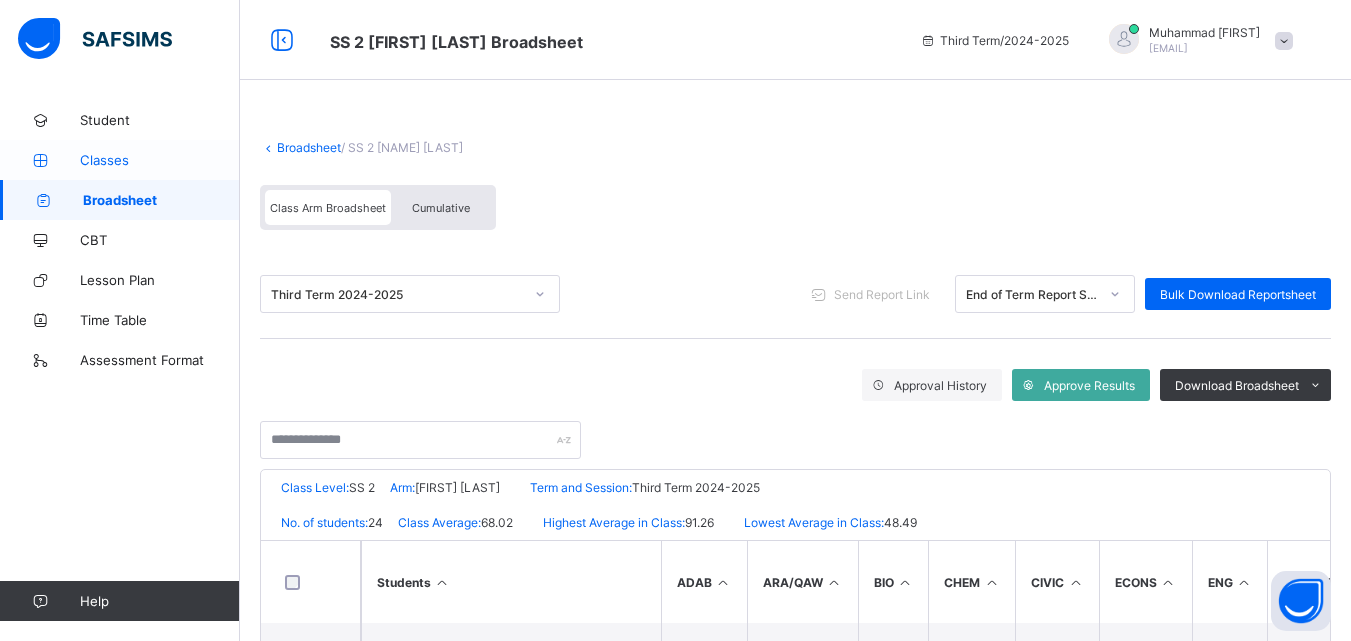 click on "Classes" at bounding box center [120, 160] 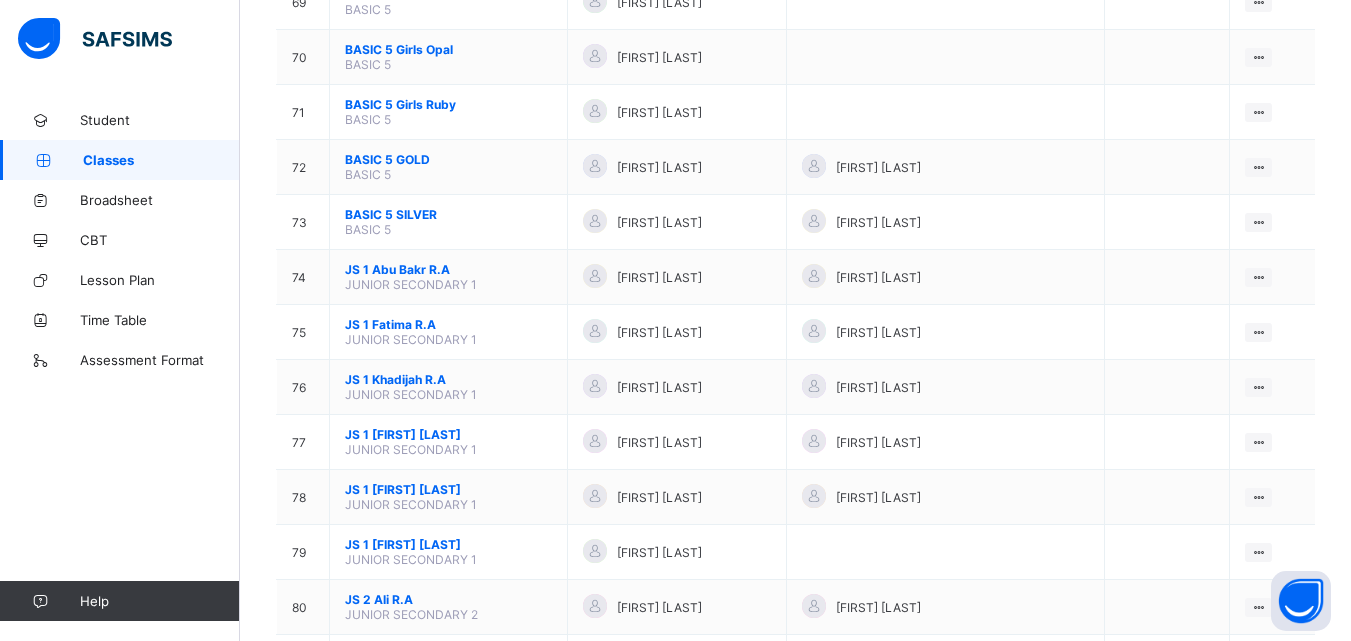 scroll, scrollTop: 5100, scrollLeft: 0, axis: vertical 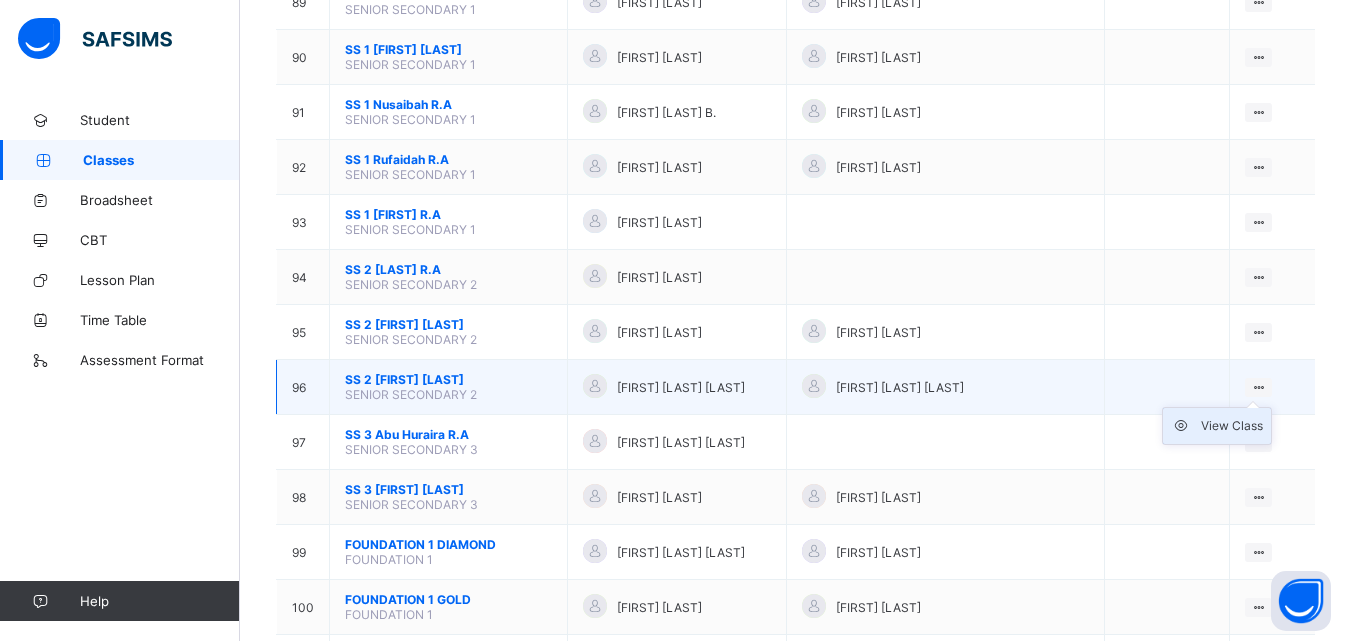 click on "View Class" at bounding box center [1232, 426] 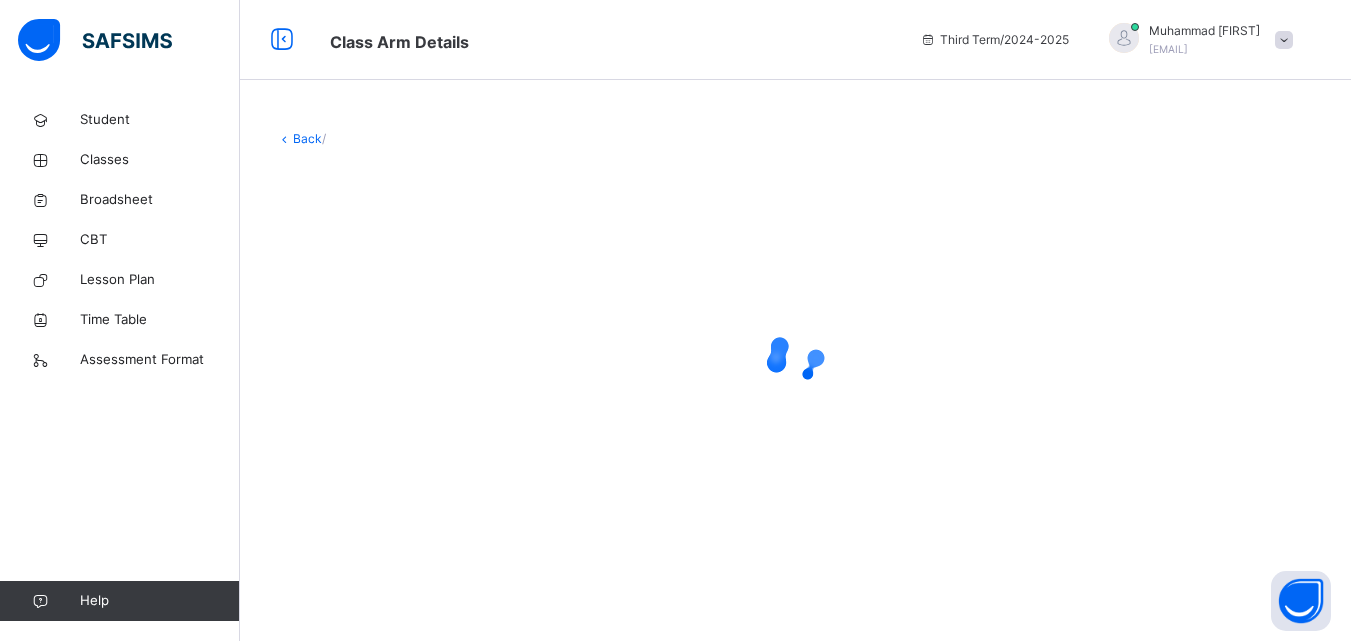 scroll, scrollTop: 0, scrollLeft: 0, axis: both 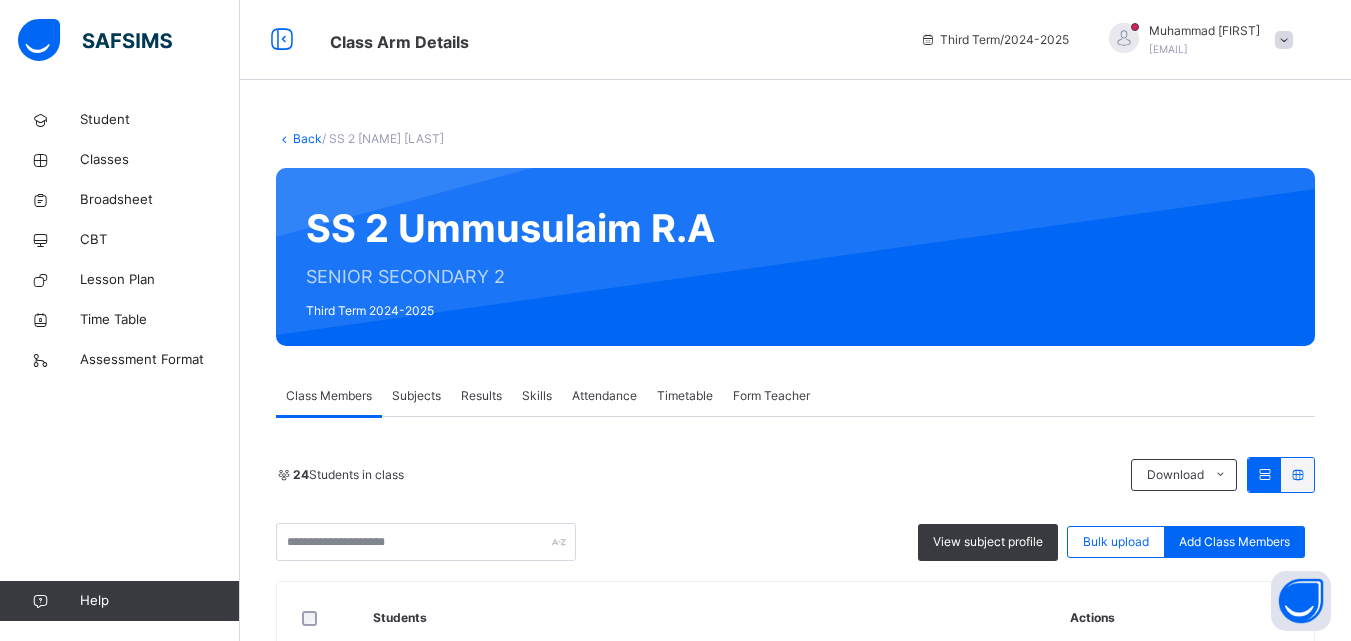 click on "Skills" at bounding box center [537, 396] 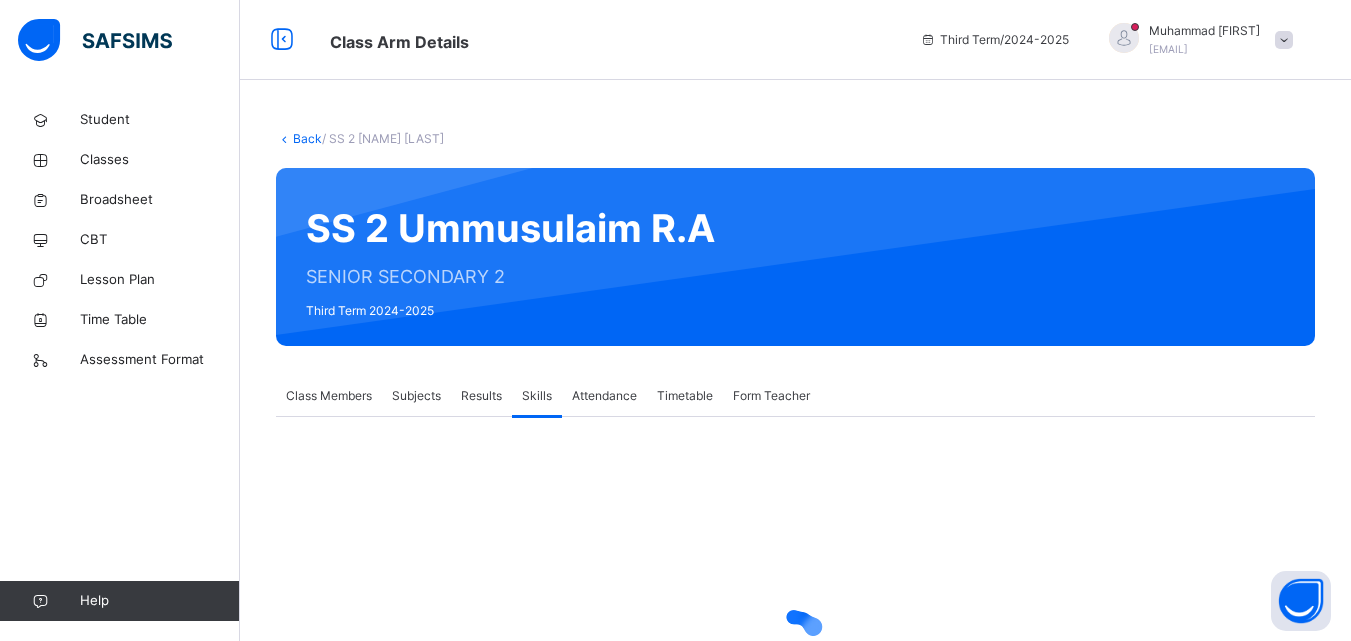 click on "Results" at bounding box center [481, 396] 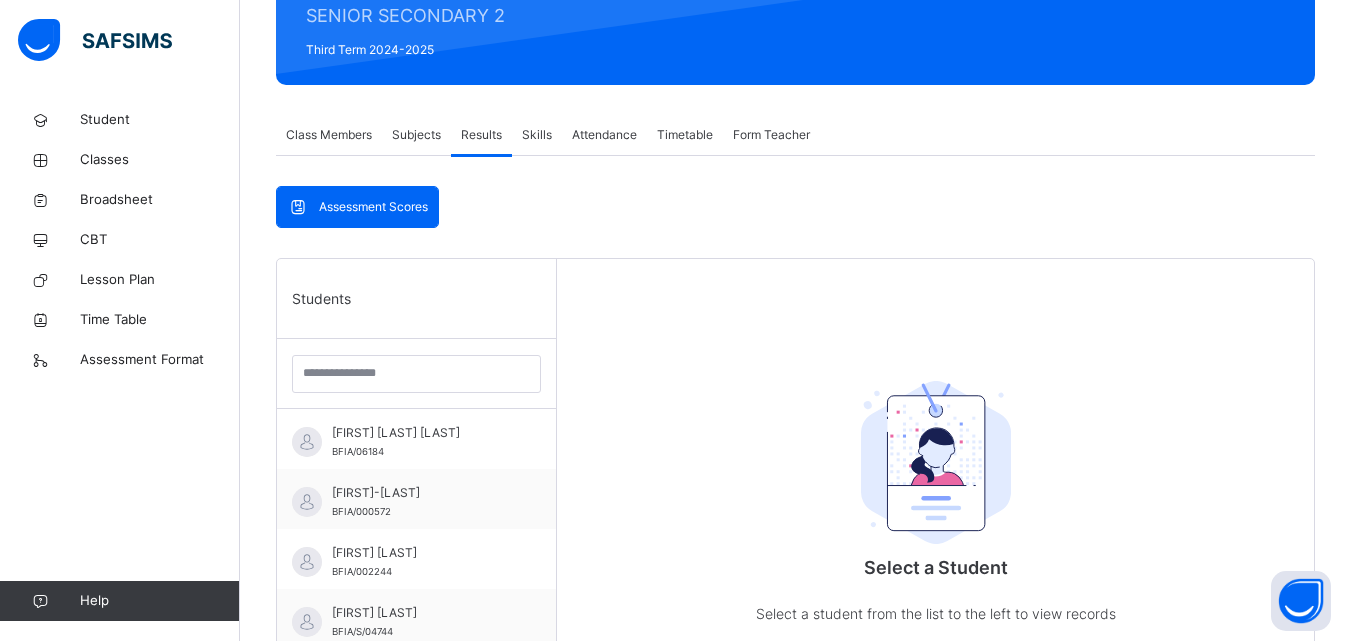 scroll, scrollTop: 300, scrollLeft: 0, axis: vertical 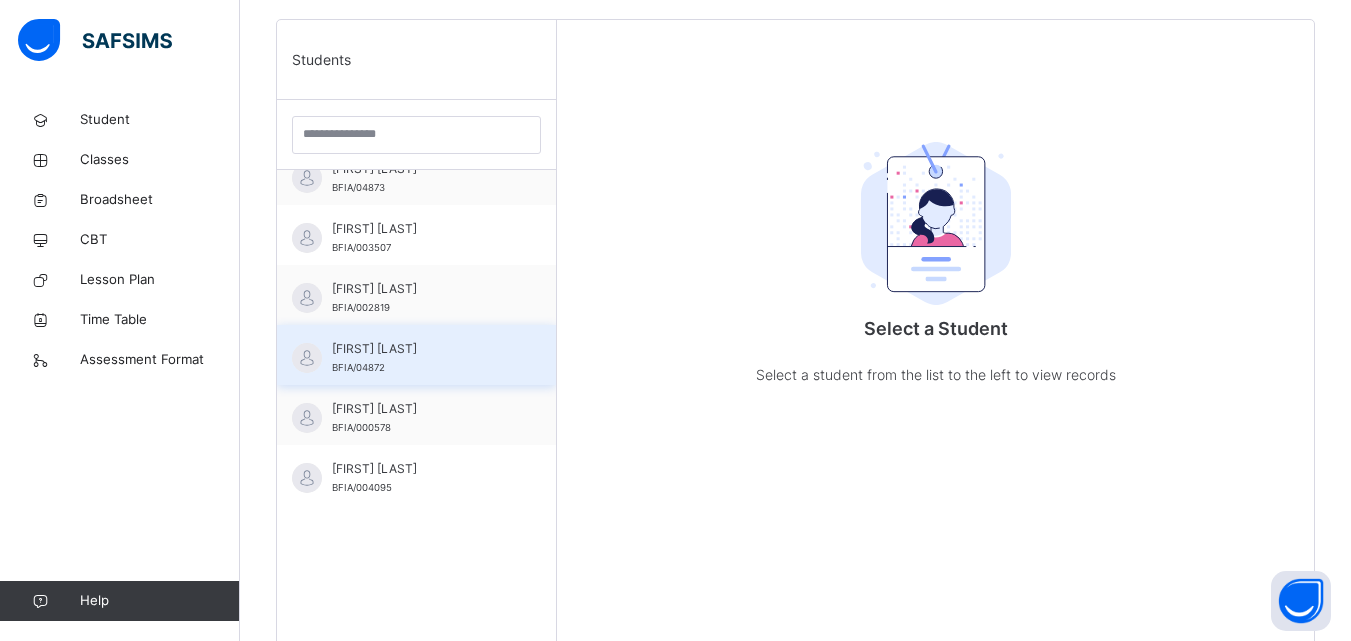 click on "[FIRST] [LAST] BFIA/04872" at bounding box center [421, 358] 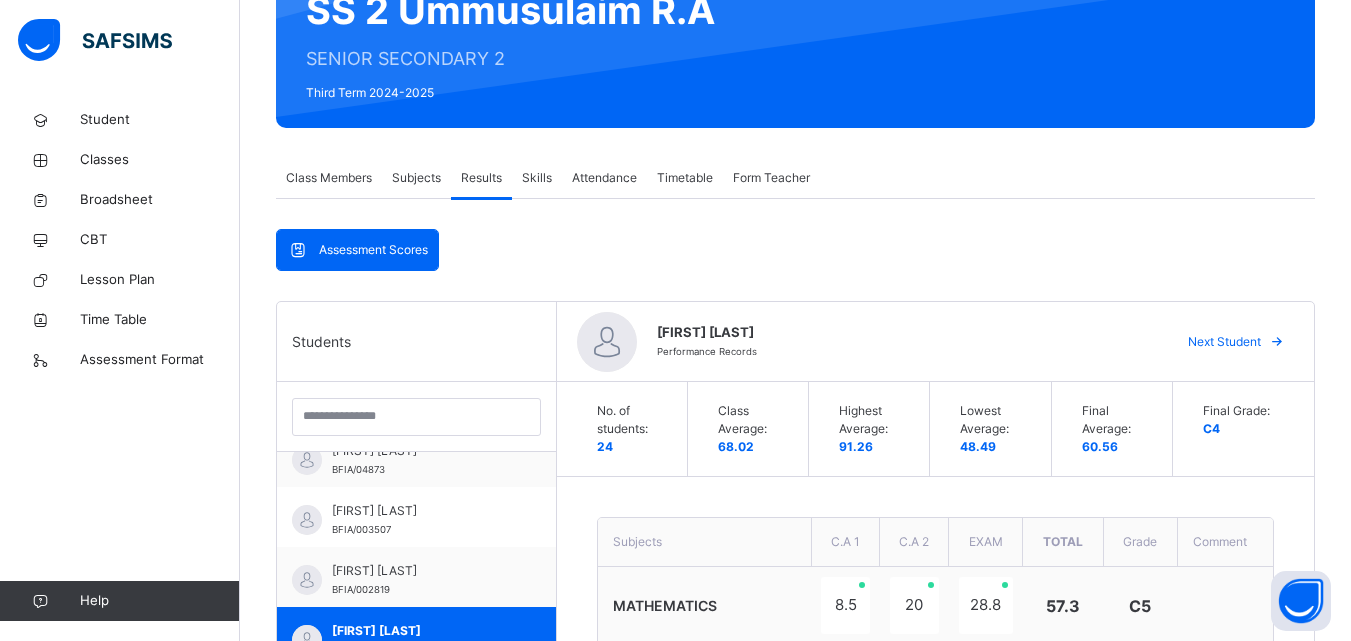scroll, scrollTop: 178, scrollLeft: 0, axis: vertical 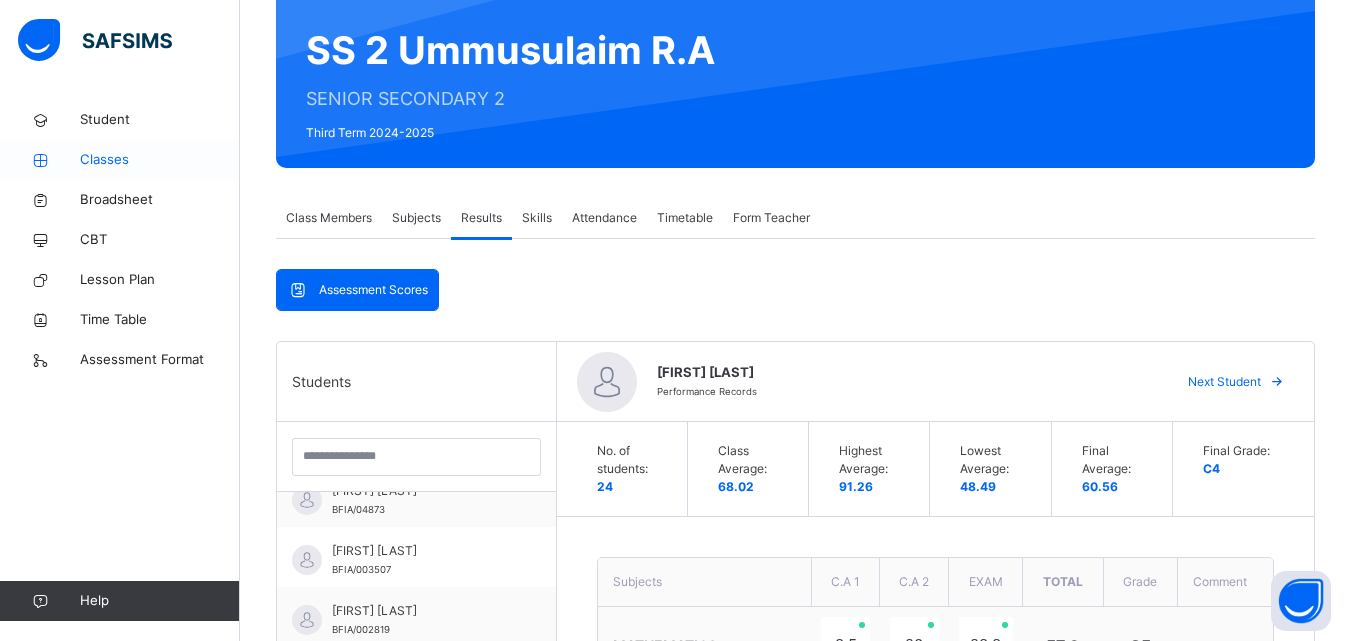 click on "Classes" at bounding box center (160, 160) 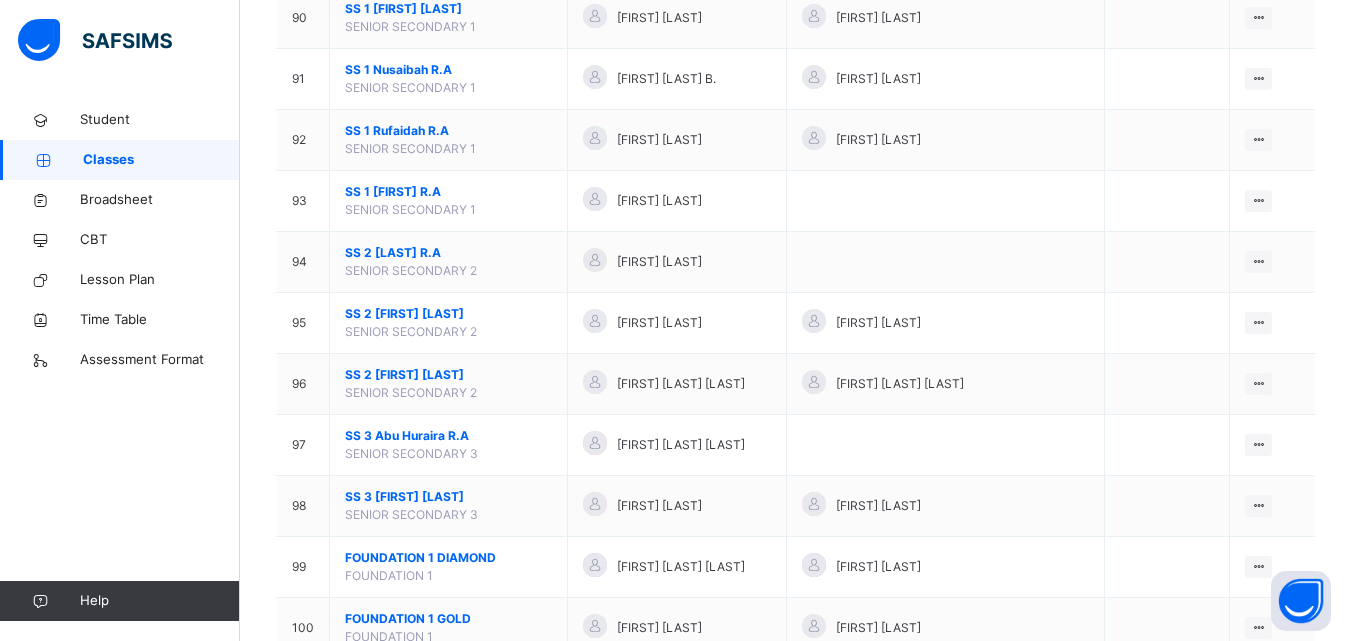 scroll, scrollTop: 5700, scrollLeft: 0, axis: vertical 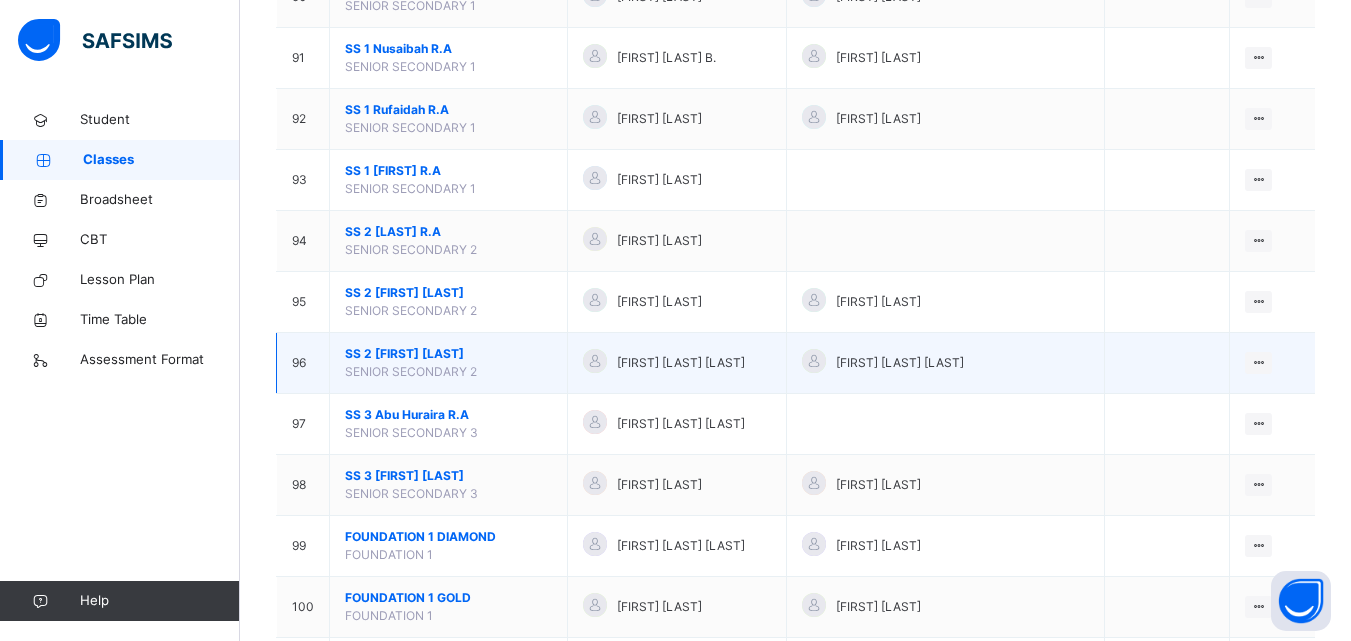 click on "SS 2 [LAST] R.A" at bounding box center [448, 354] 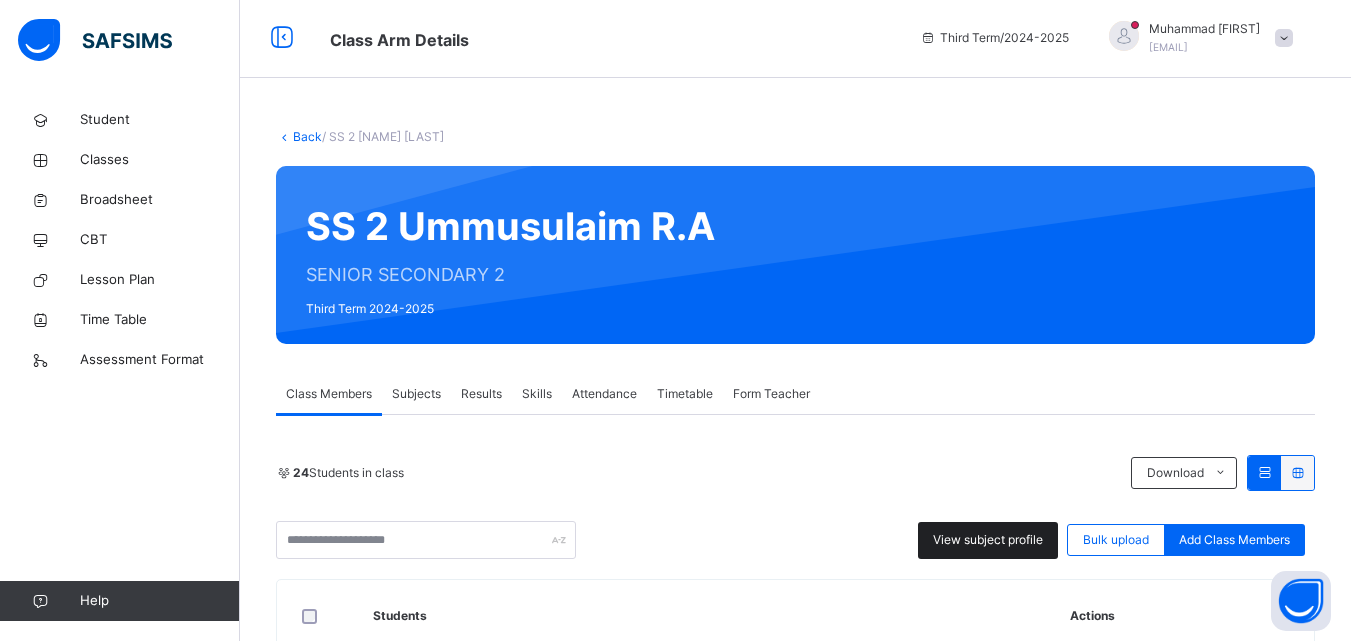 scroll, scrollTop: 0, scrollLeft: 0, axis: both 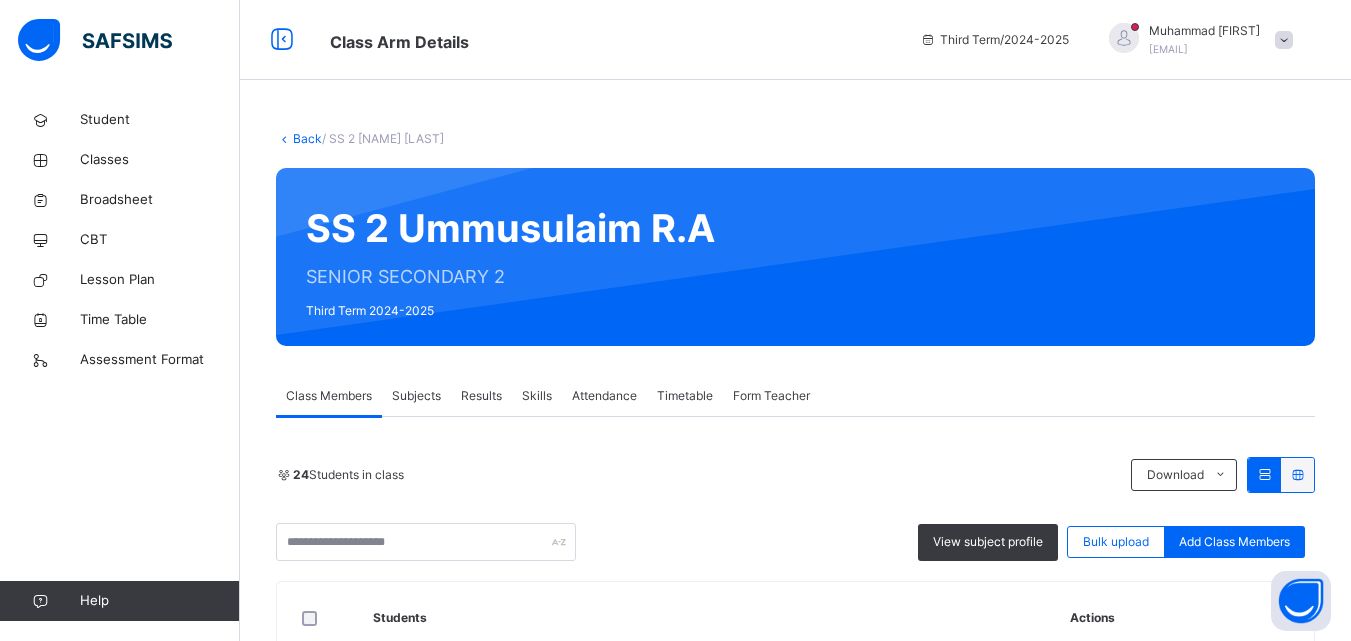 click on "Results" at bounding box center [481, 396] 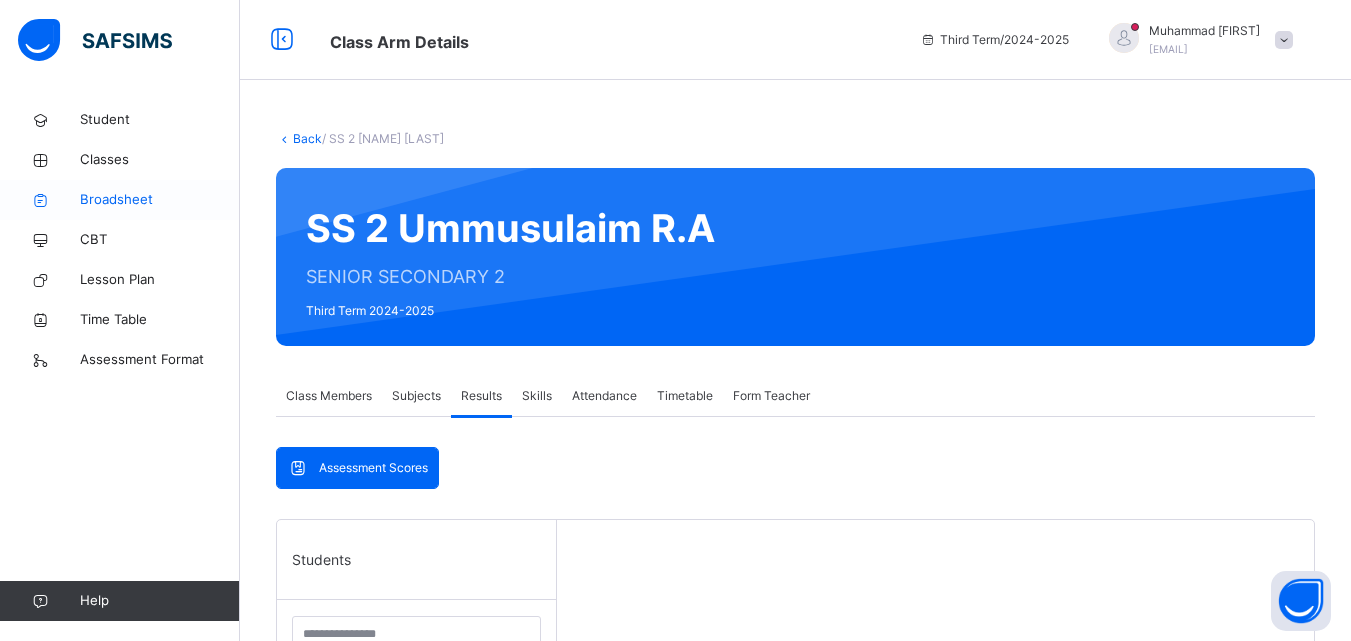 click on "Broadsheet" at bounding box center (160, 200) 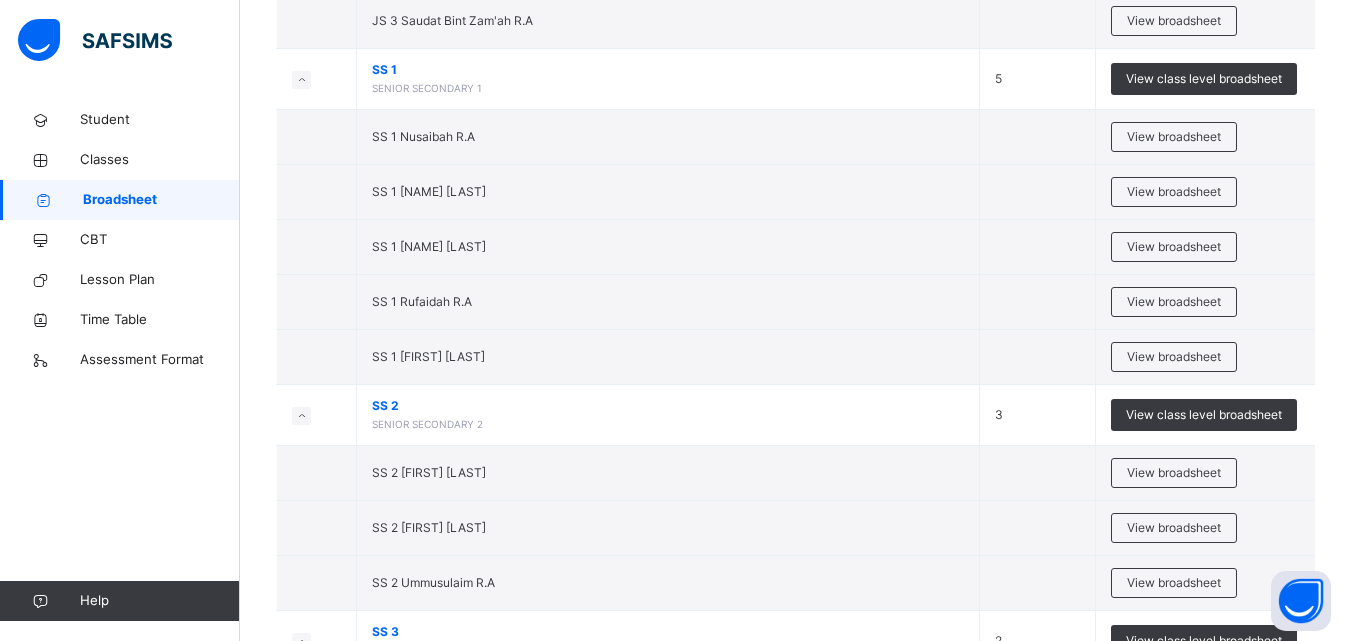 scroll, scrollTop: 5900, scrollLeft: 0, axis: vertical 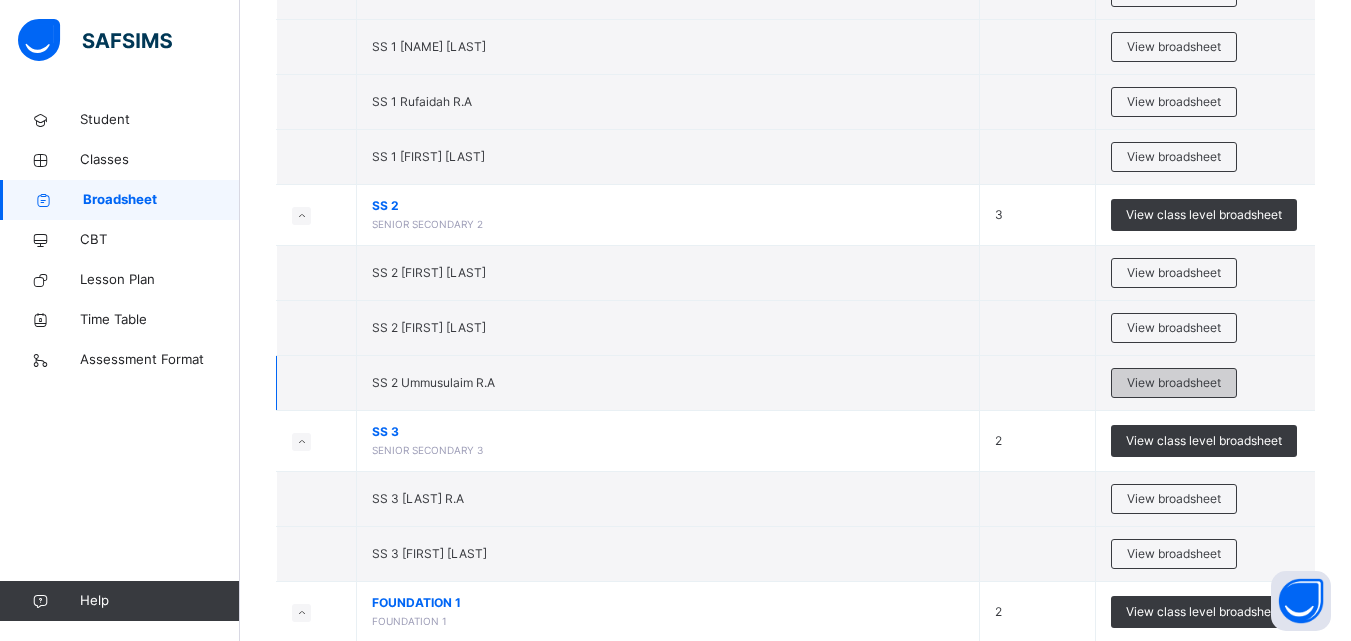 click on "View broadsheet" at bounding box center (1174, 383) 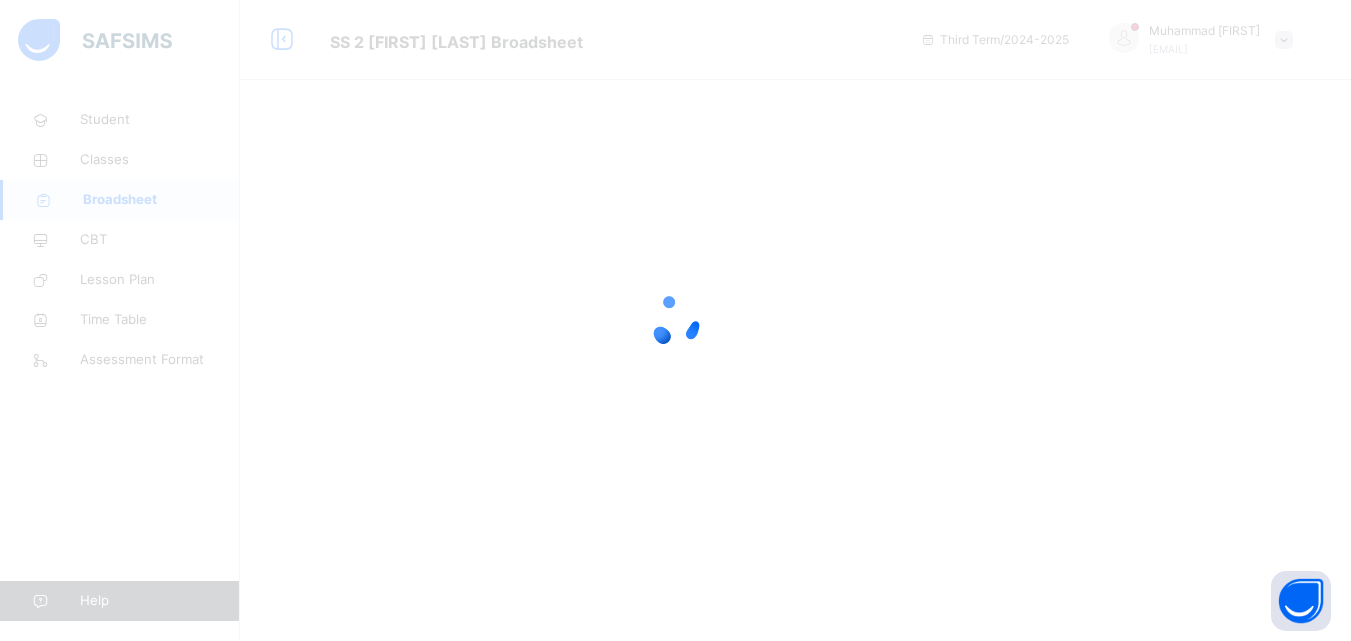 scroll, scrollTop: 0, scrollLeft: 0, axis: both 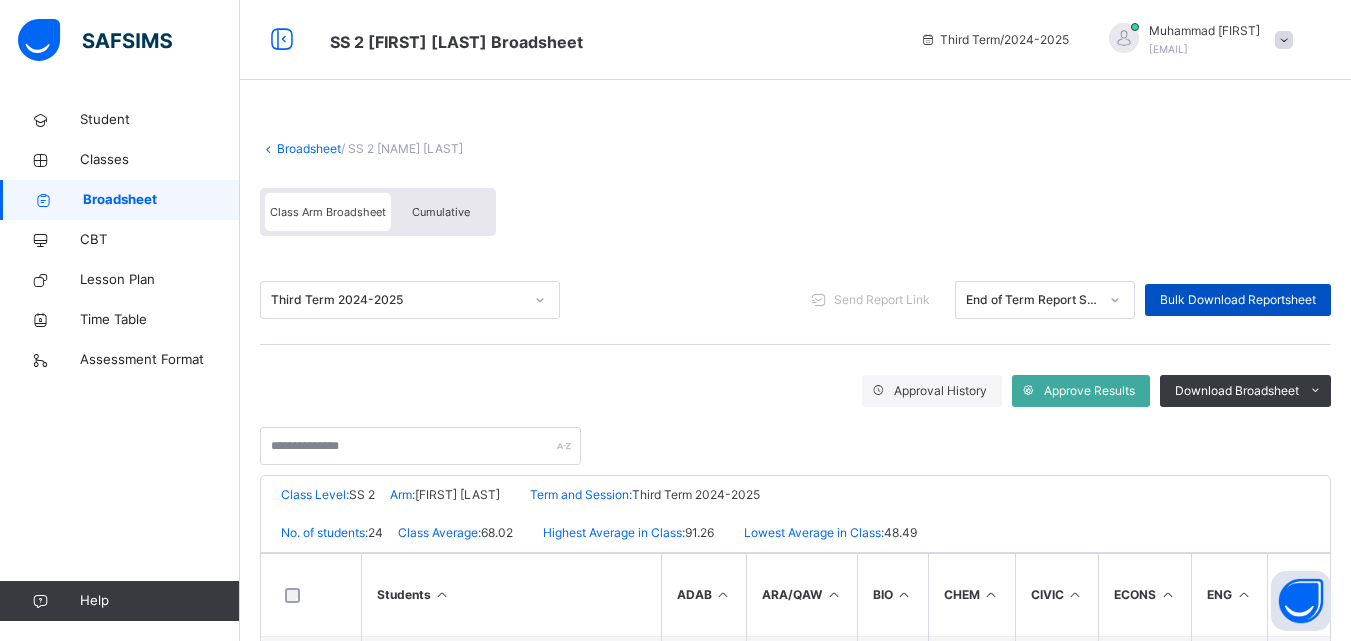 click on "Bulk Download Reportsheet" at bounding box center [1238, 300] 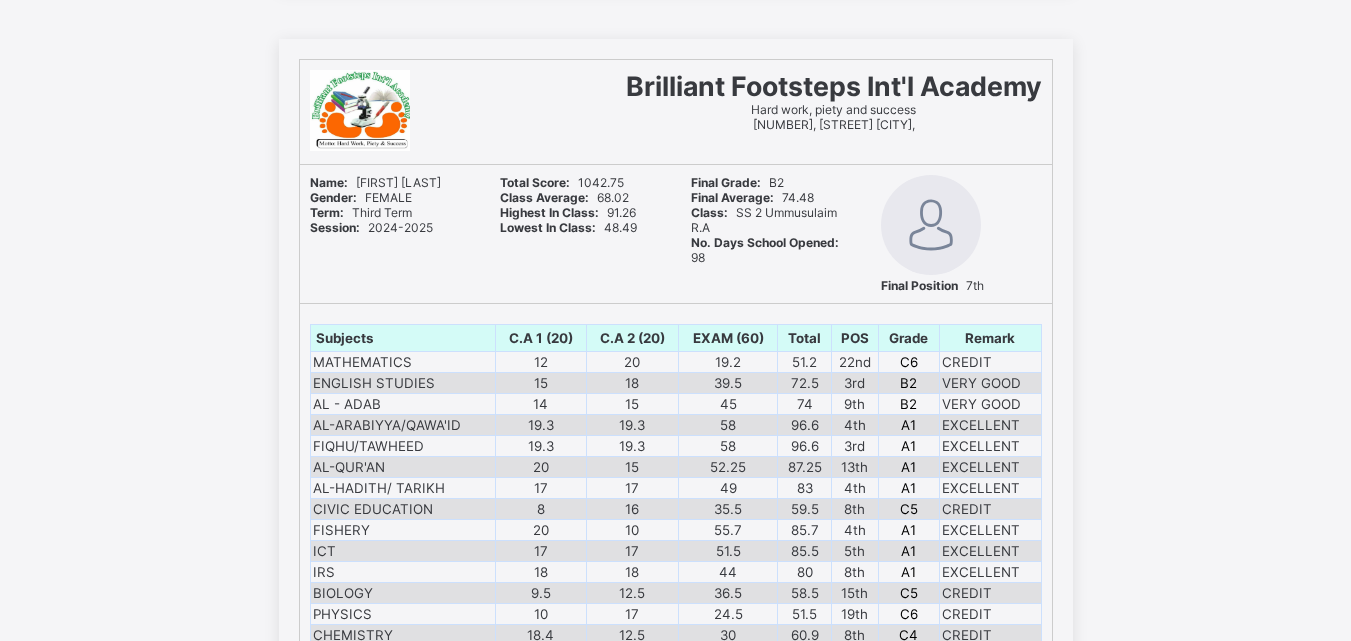 scroll, scrollTop: 8200, scrollLeft: 0, axis: vertical 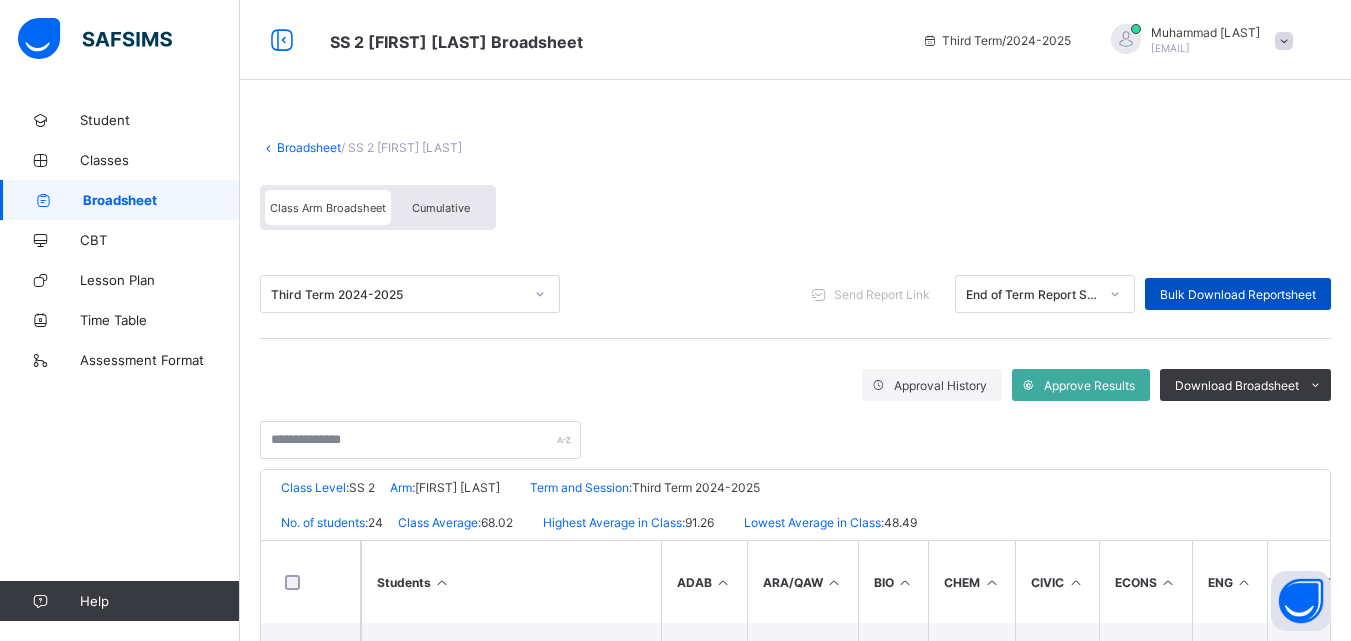 click on "Bulk Download Reportsheet" at bounding box center [1238, 294] 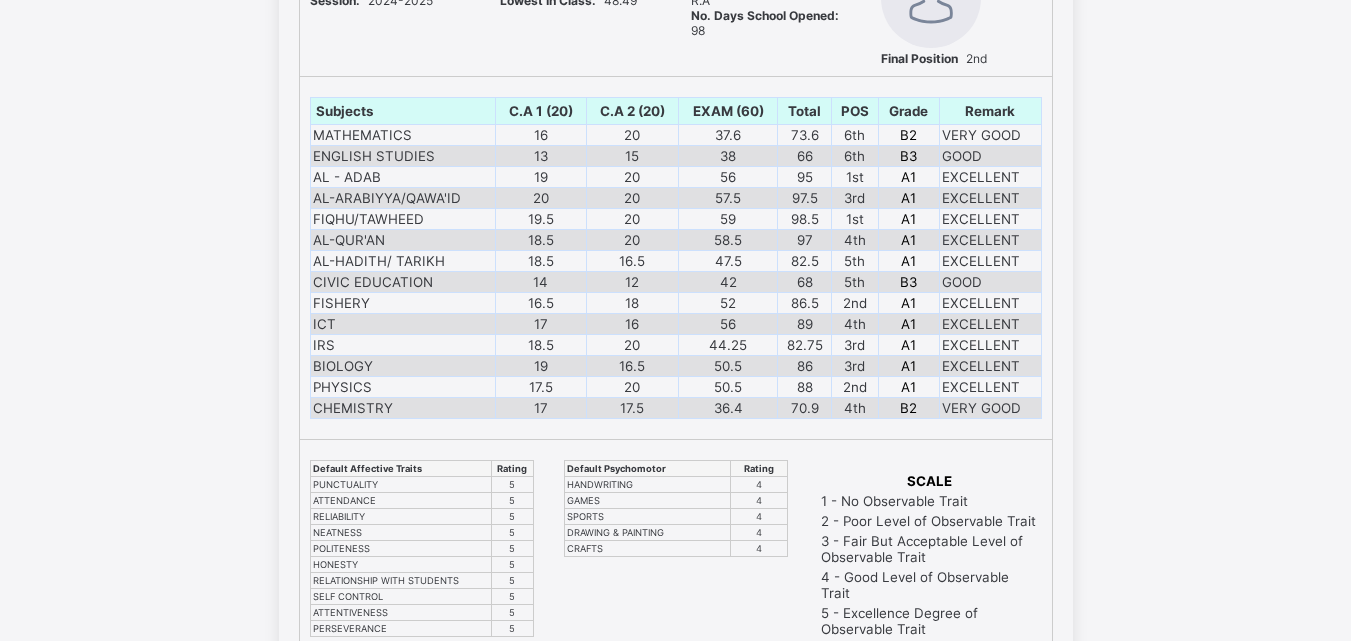 scroll, scrollTop: 9000, scrollLeft: 0, axis: vertical 